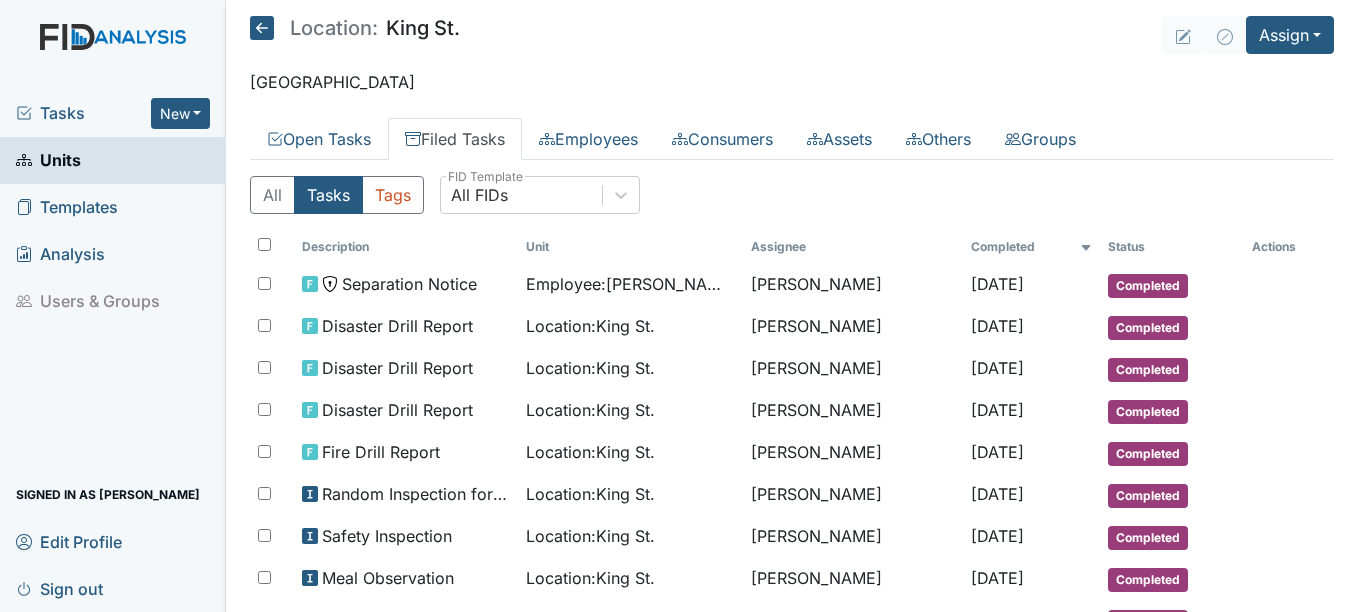 scroll, scrollTop: 0, scrollLeft: 0, axis: both 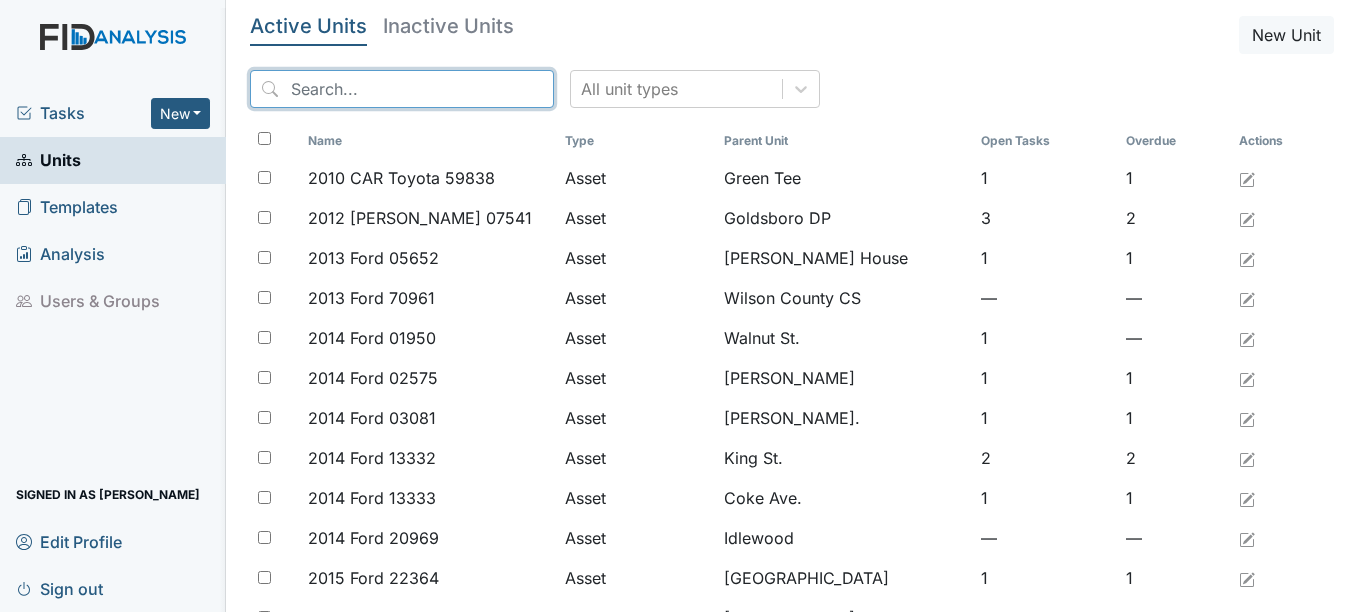 click at bounding box center [402, 89] 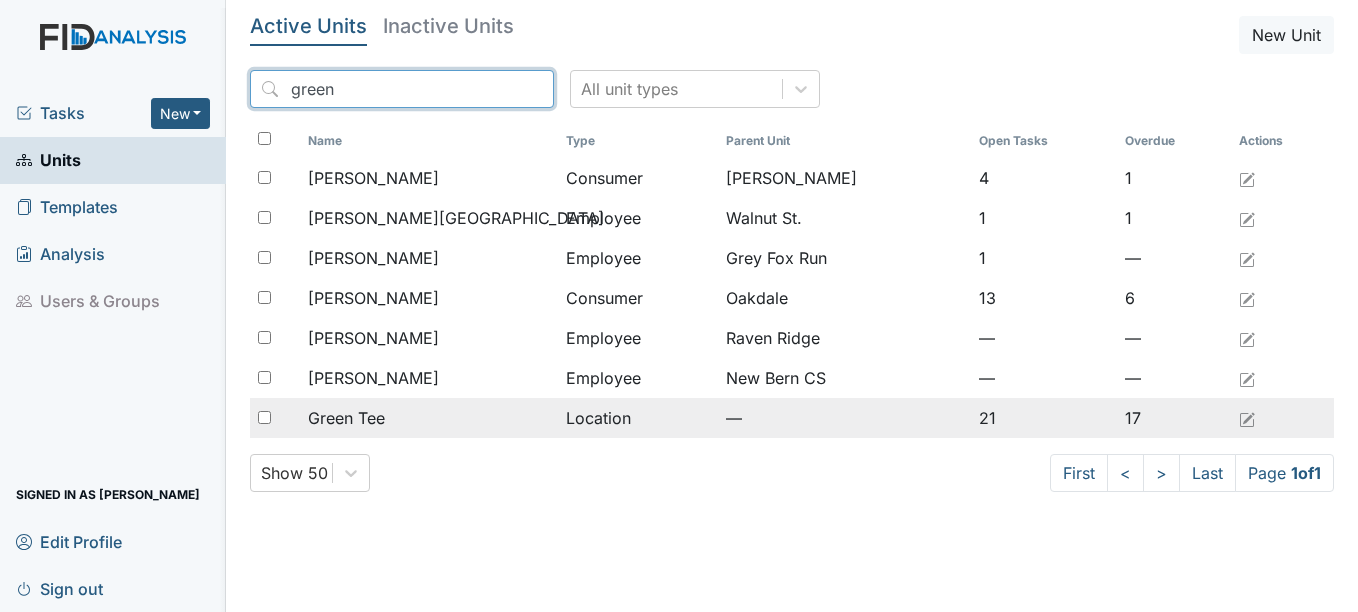 type on "green" 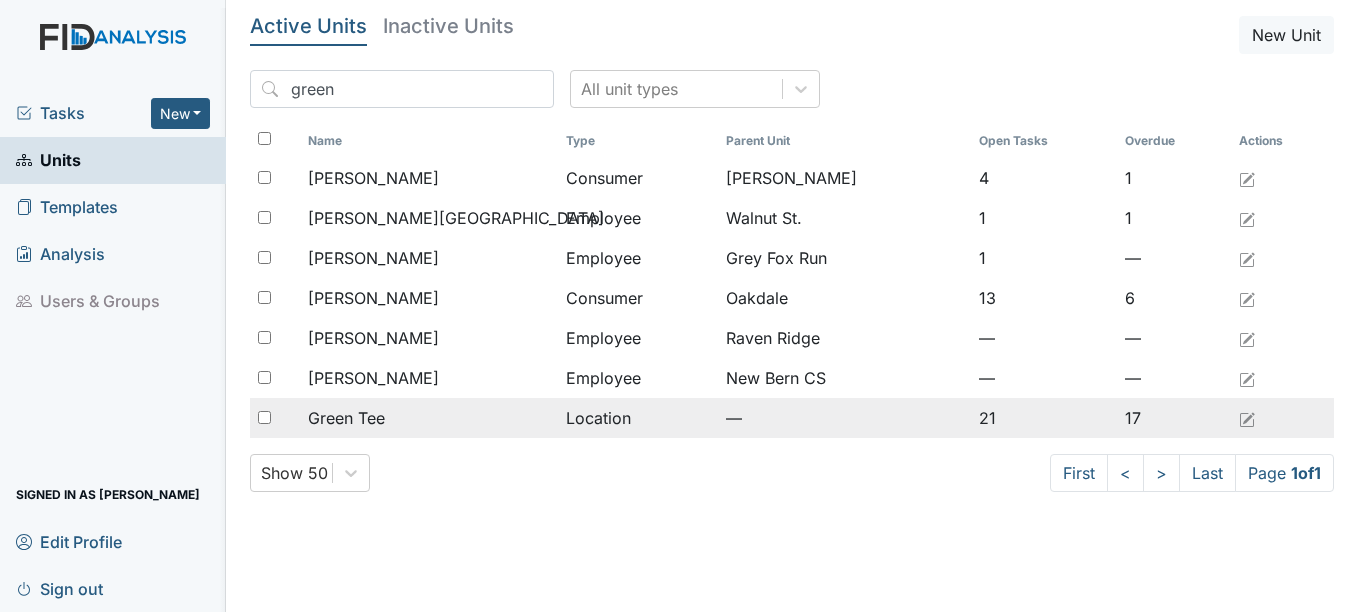 click on "Green Tee" at bounding box center (346, 418) 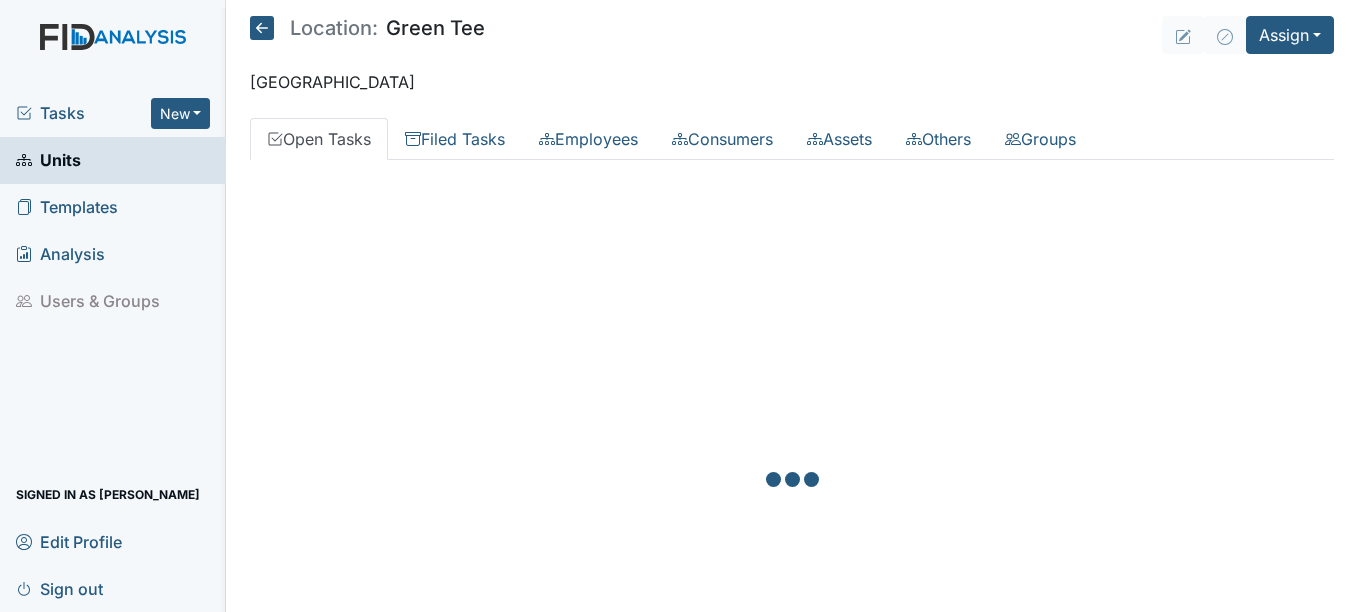 scroll, scrollTop: 0, scrollLeft: 0, axis: both 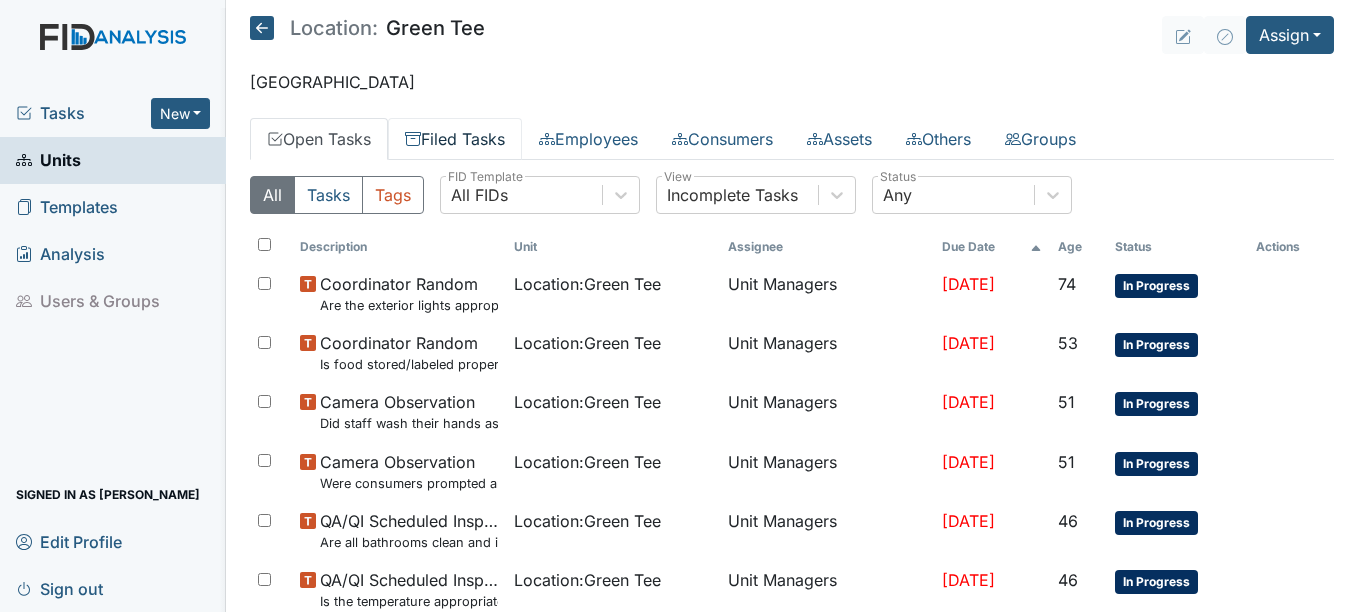click on "Filed Tasks" at bounding box center [455, 139] 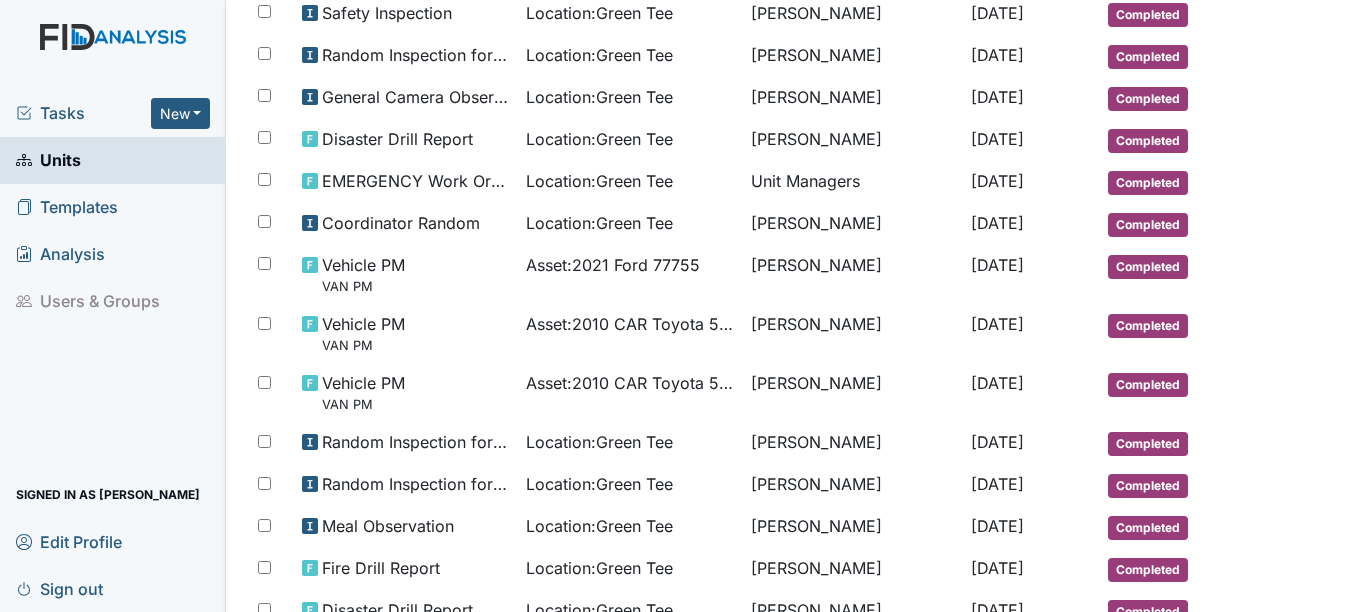 scroll, scrollTop: 900, scrollLeft: 0, axis: vertical 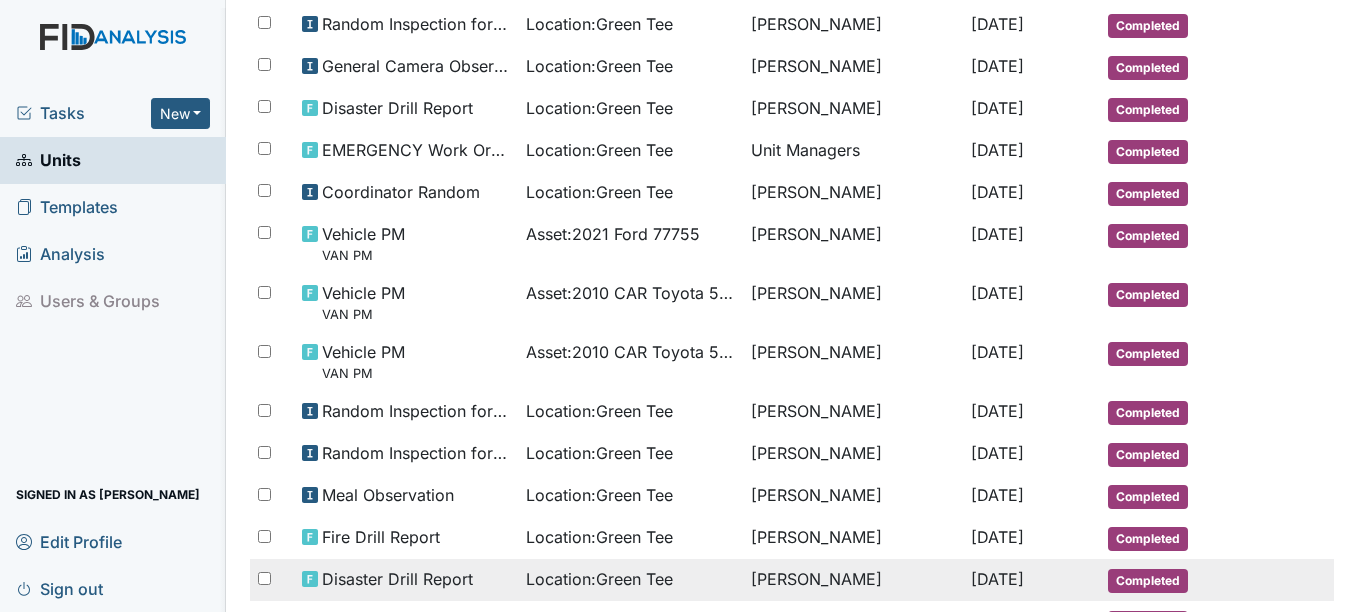 click on "Completed" at bounding box center (1148, 581) 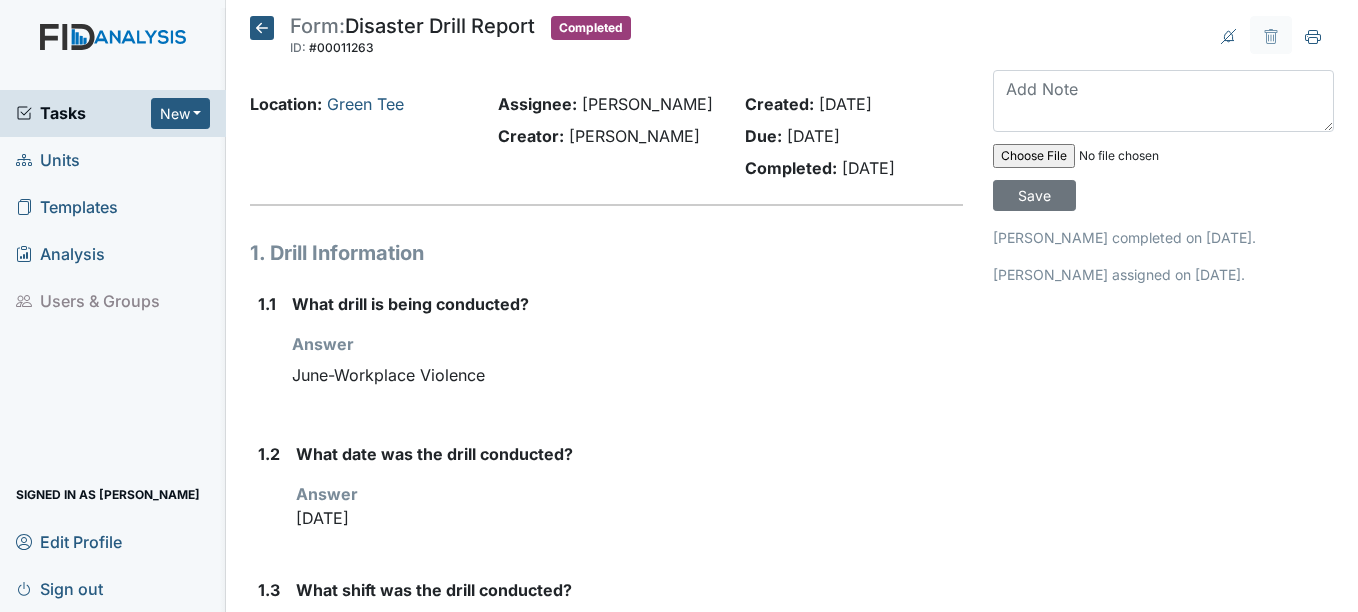 scroll, scrollTop: 0, scrollLeft: 0, axis: both 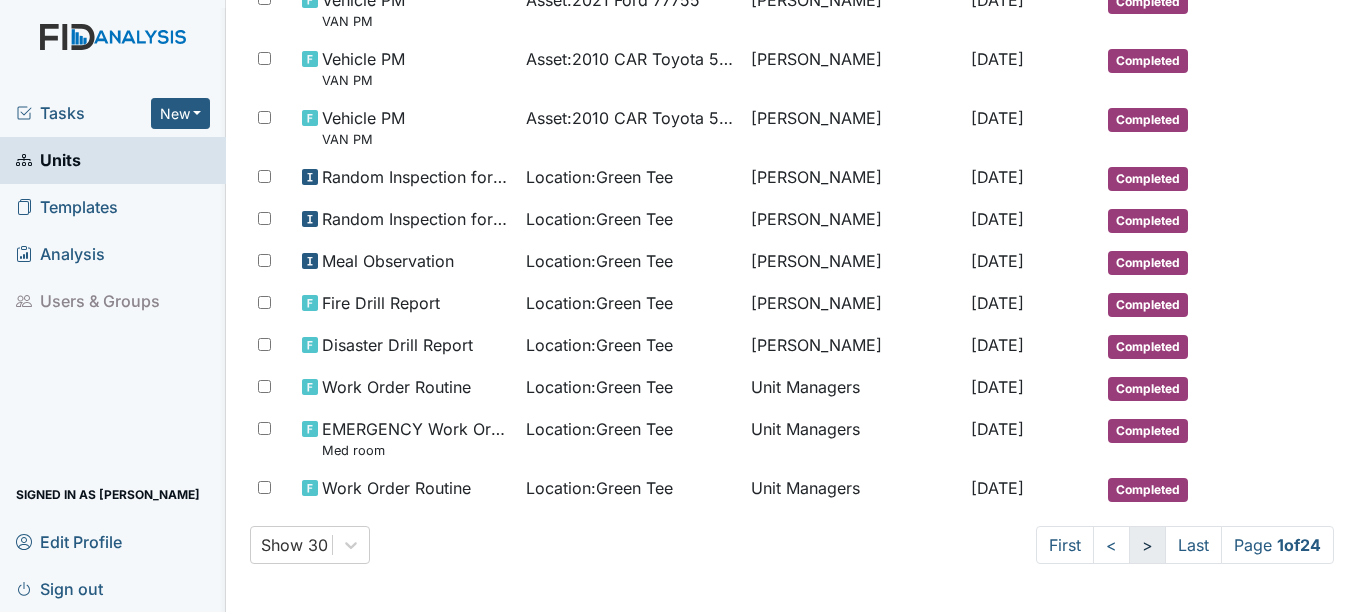 click on ">" at bounding box center [1147, 545] 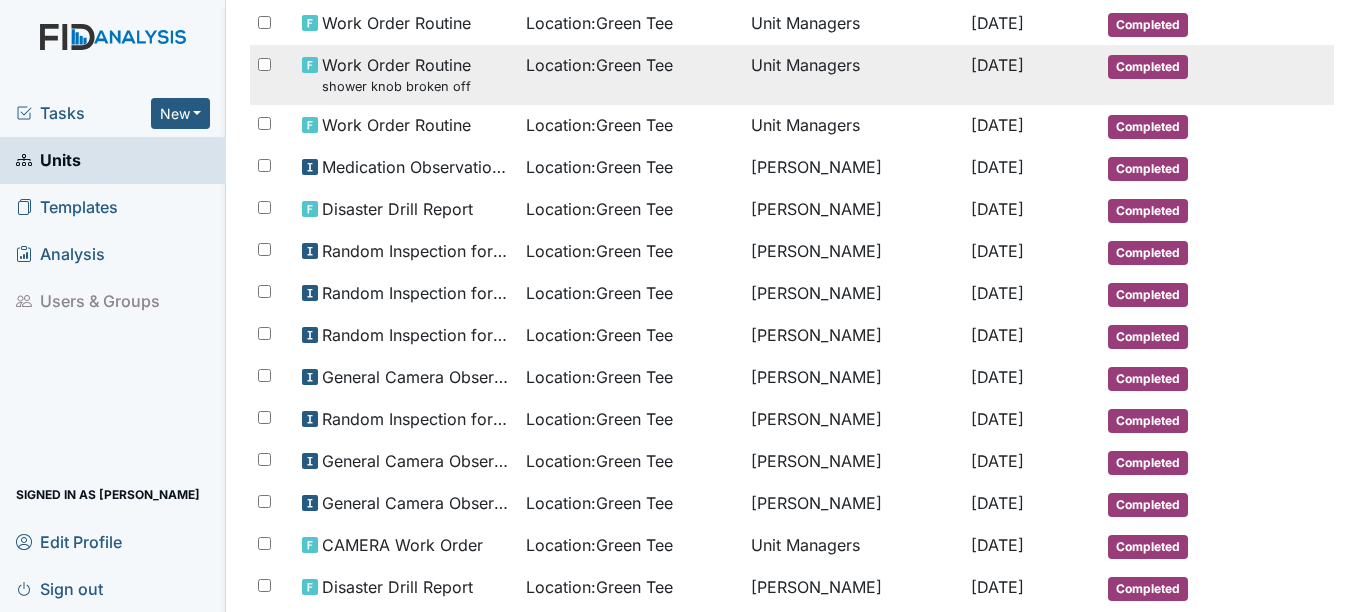 scroll, scrollTop: 166, scrollLeft: 0, axis: vertical 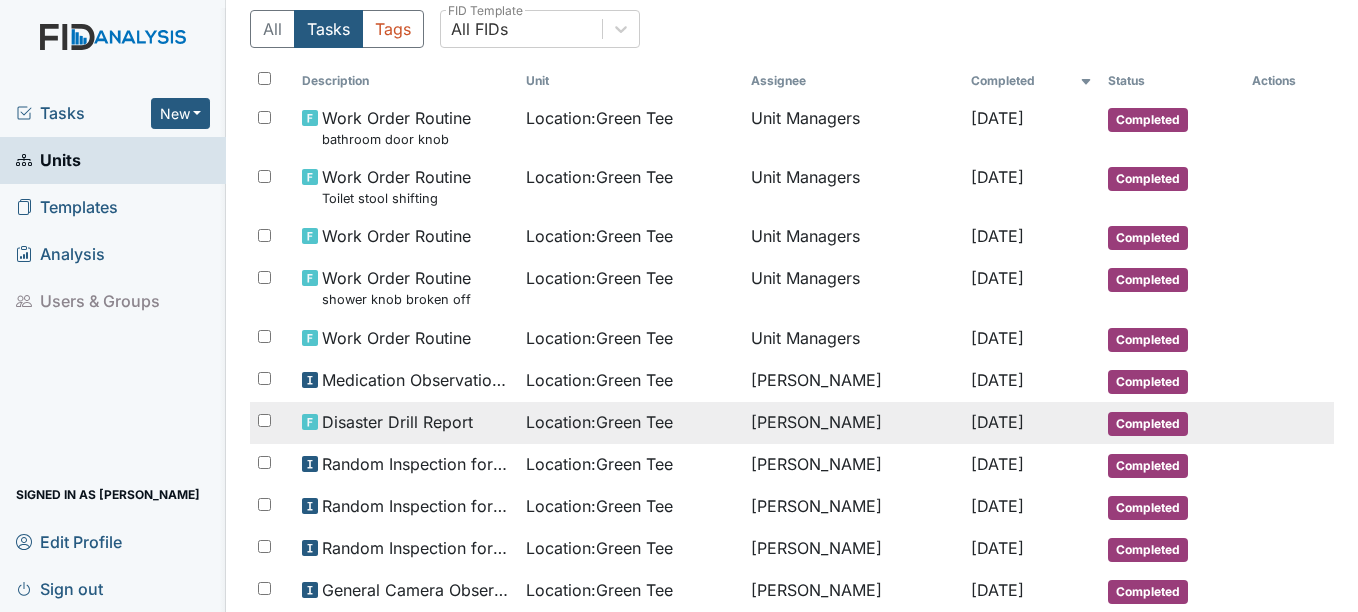 click on "Location :  Green Tee" at bounding box center (599, 422) 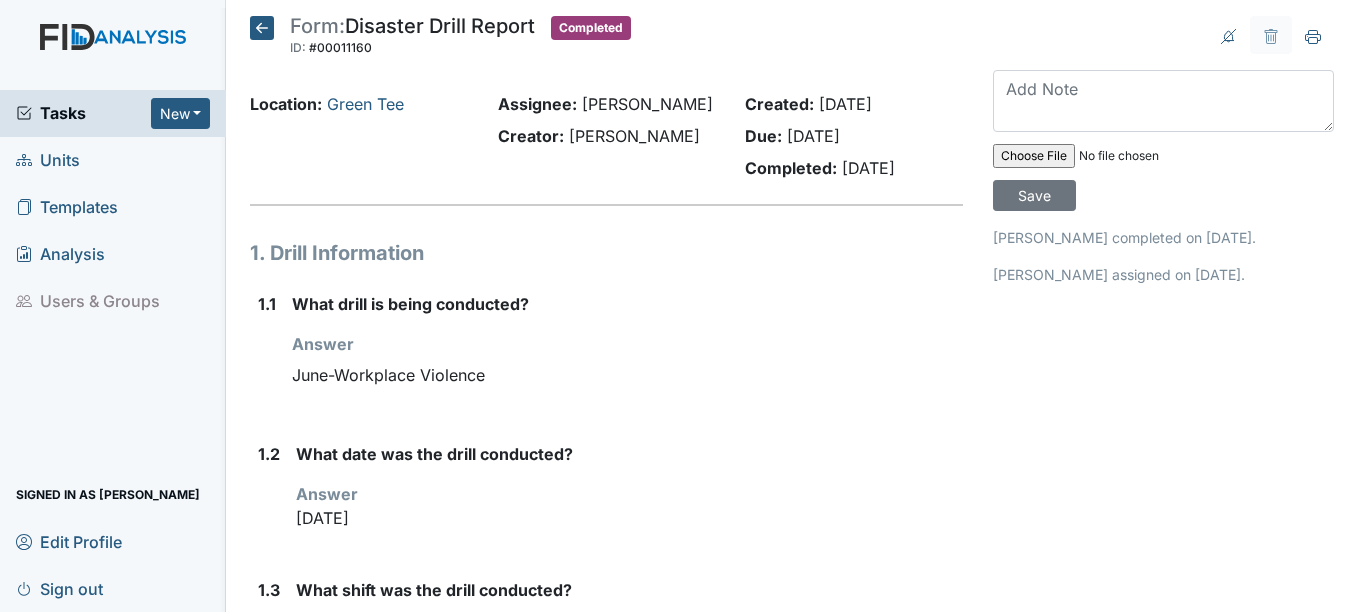 scroll, scrollTop: 0, scrollLeft: 0, axis: both 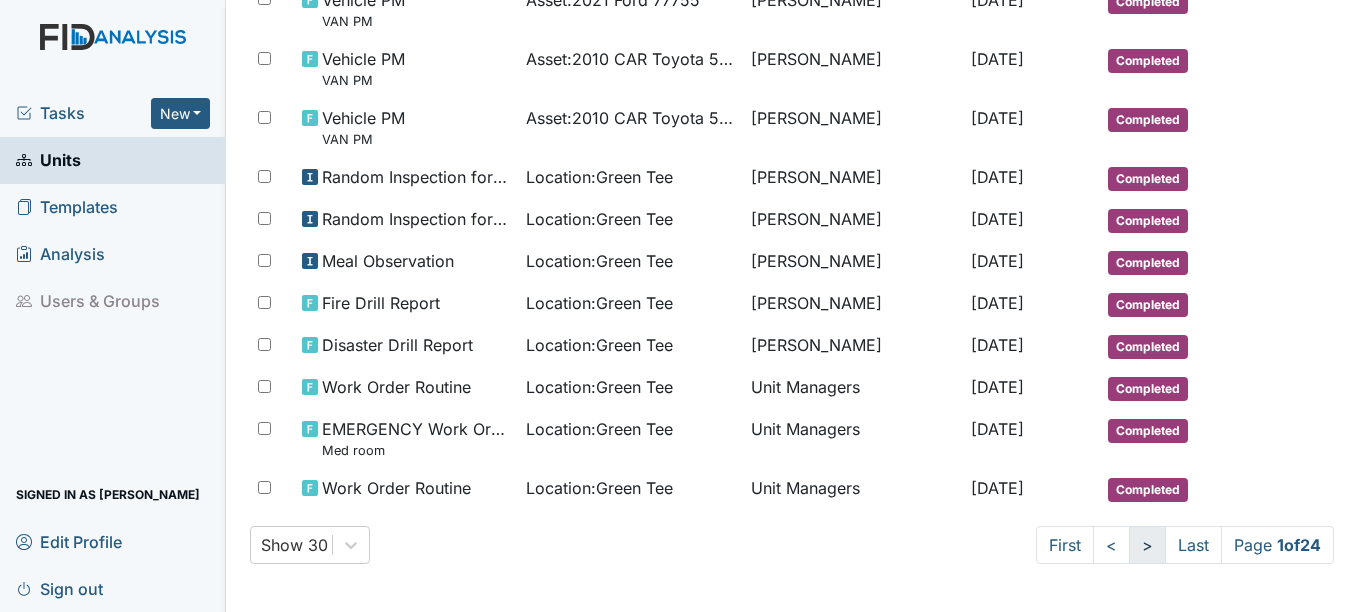 click on ">" at bounding box center (1147, 545) 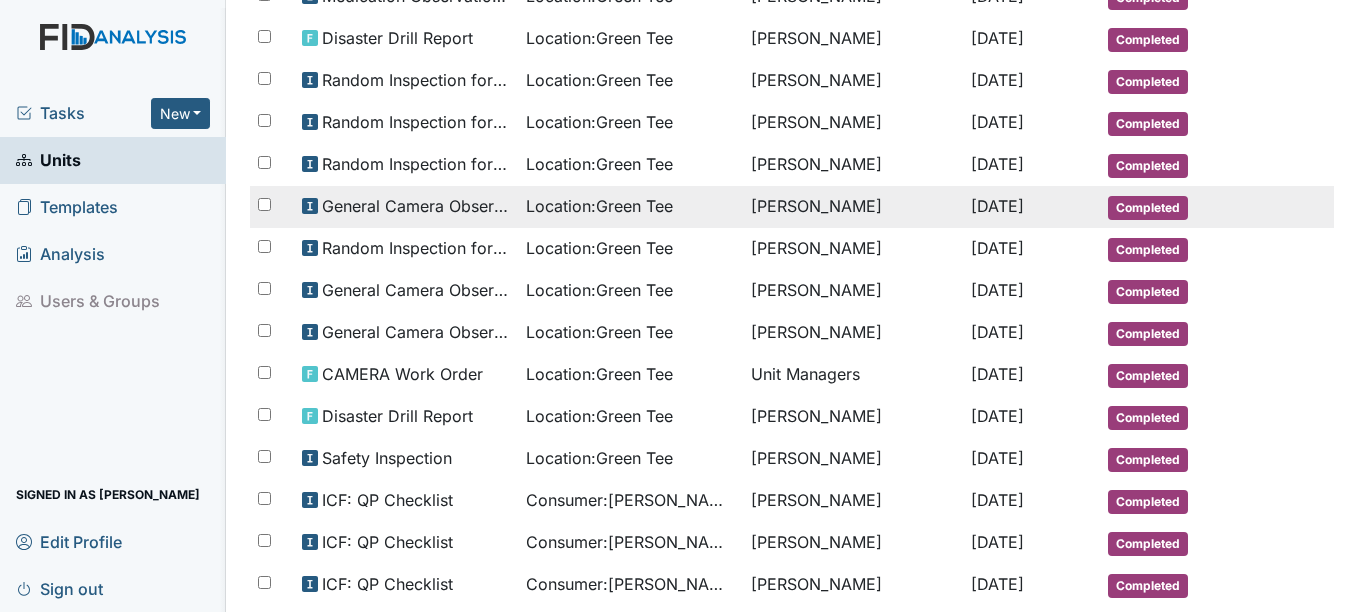 scroll, scrollTop: 566, scrollLeft: 0, axis: vertical 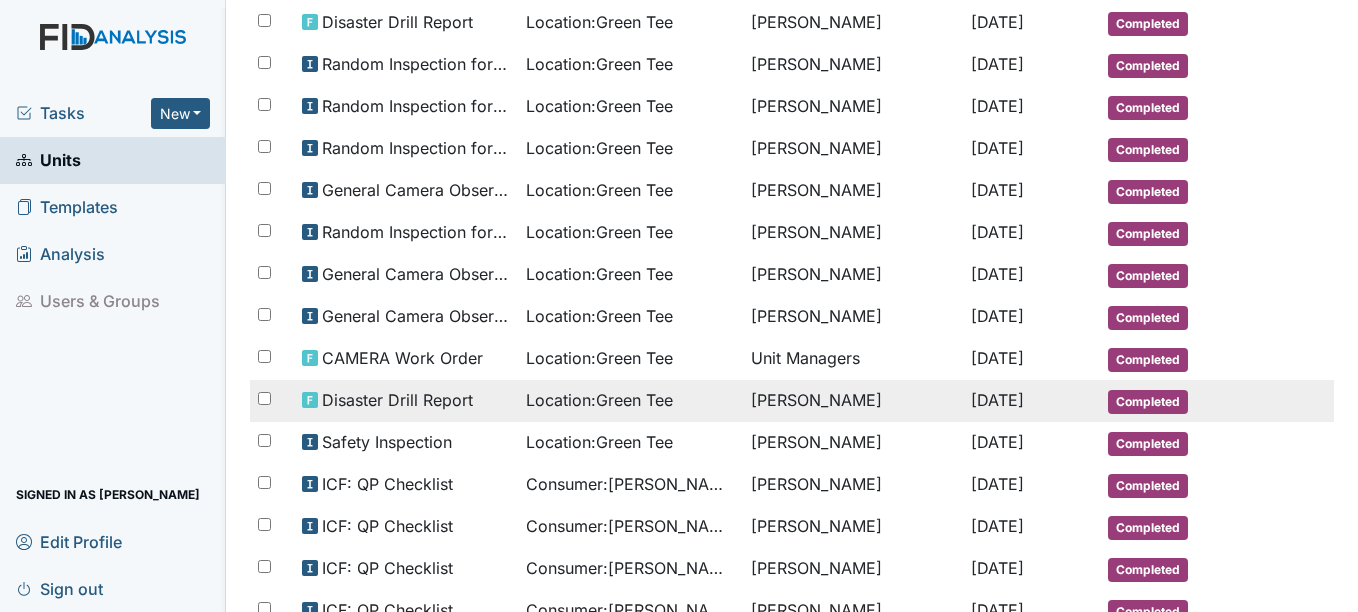 click on "Disaster Drill Report" at bounding box center [397, 400] 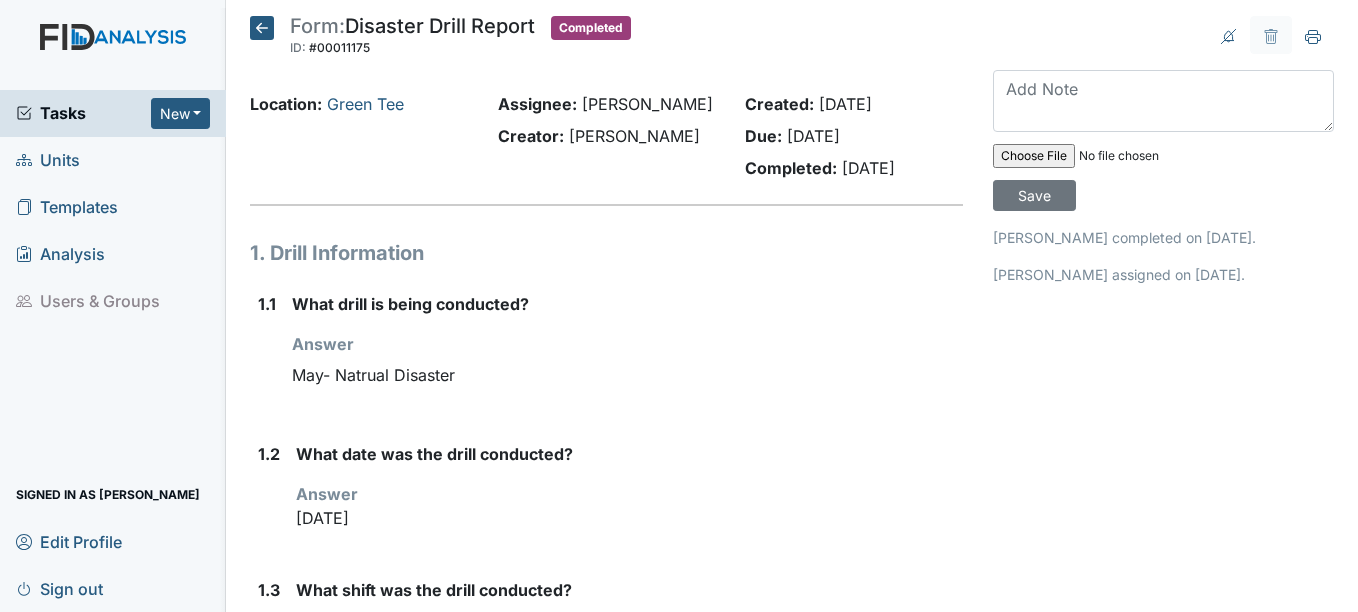 scroll, scrollTop: 0, scrollLeft: 0, axis: both 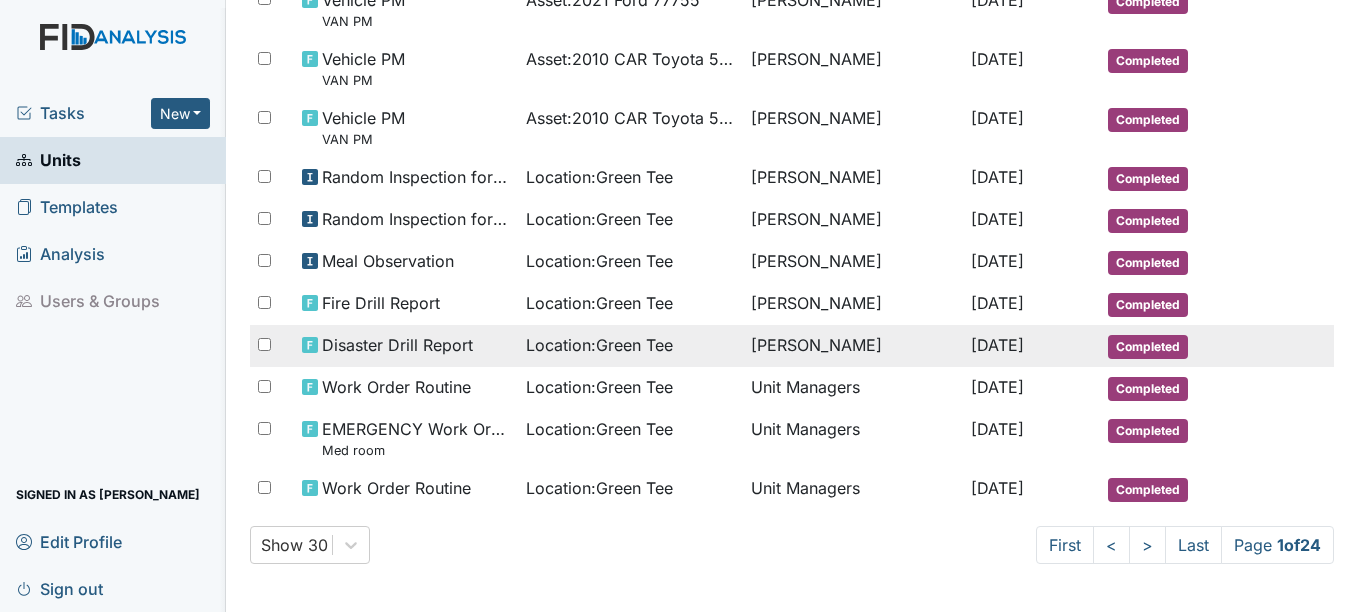 click on "Completed" at bounding box center [1148, 347] 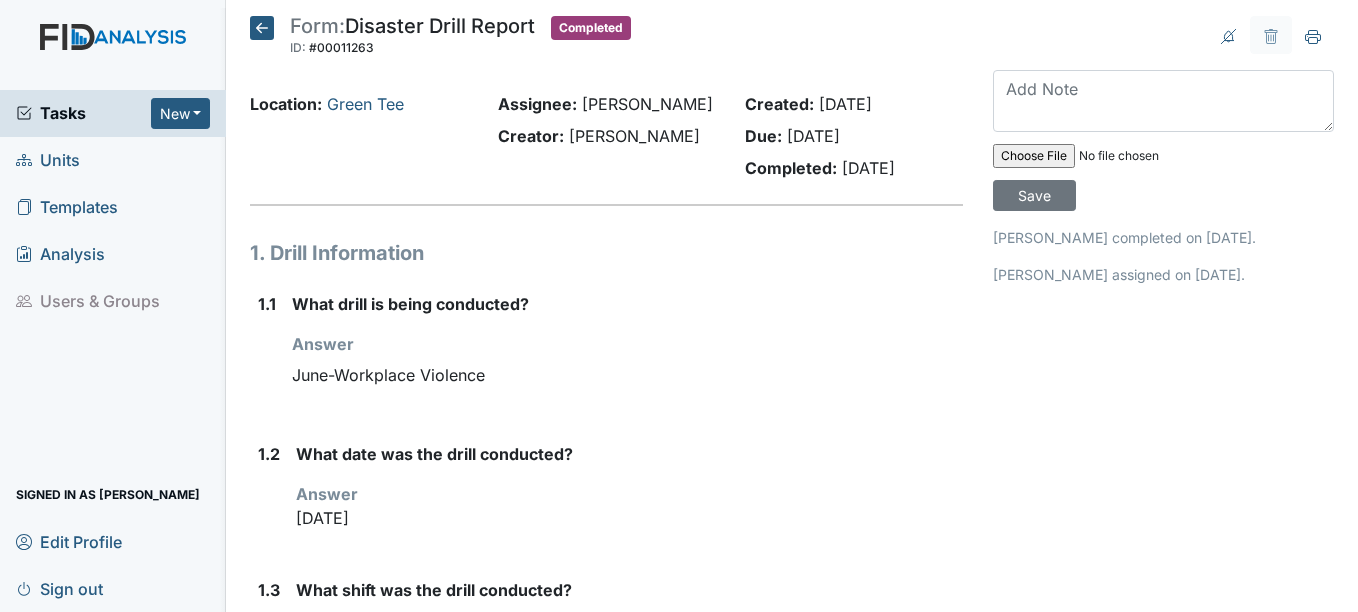 scroll, scrollTop: 0, scrollLeft: 0, axis: both 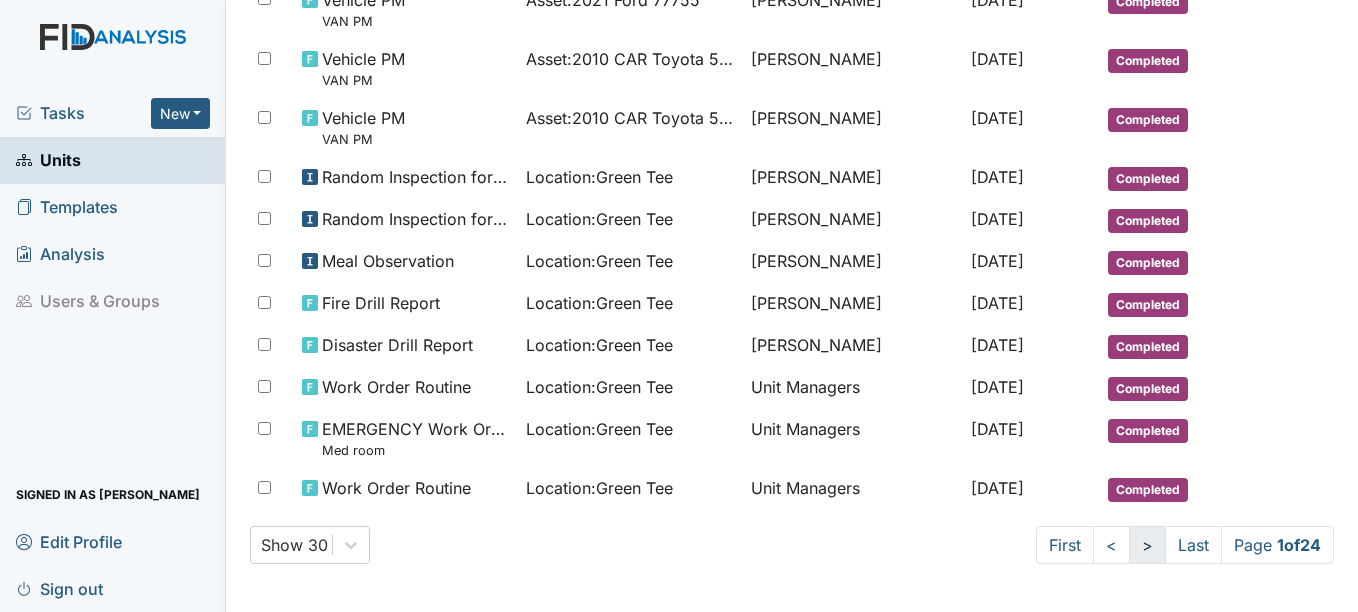 click on ">" at bounding box center [1147, 545] 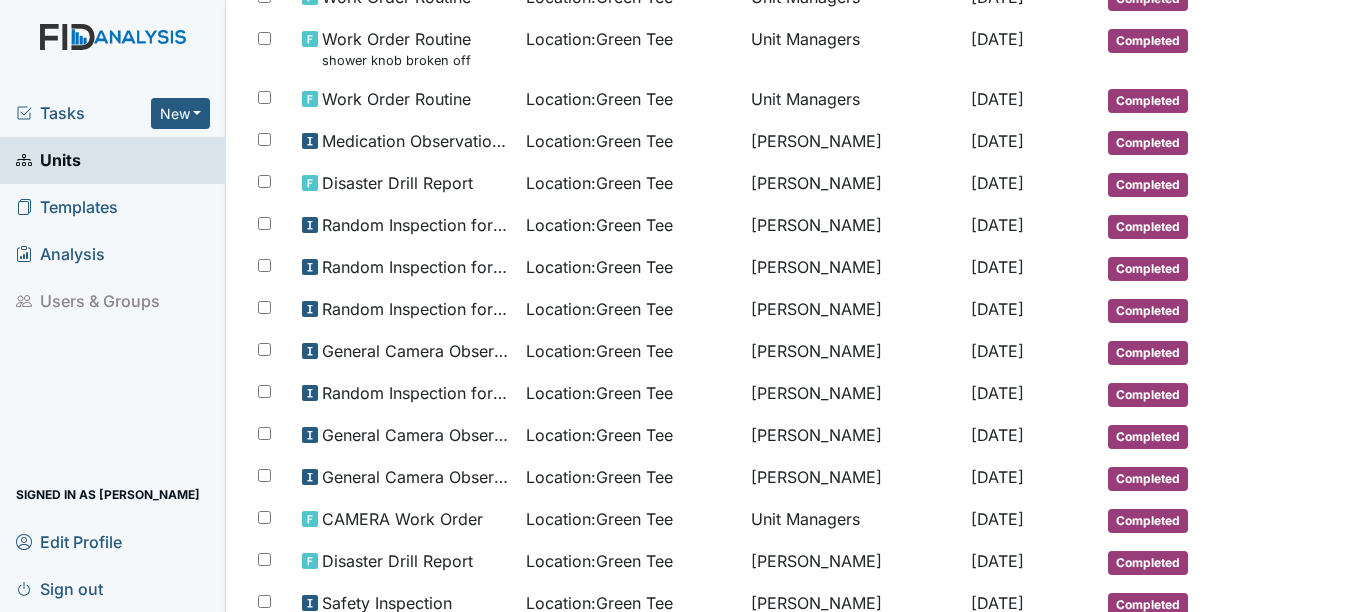 scroll, scrollTop: 366, scrollLeft: 0, axis: vertical 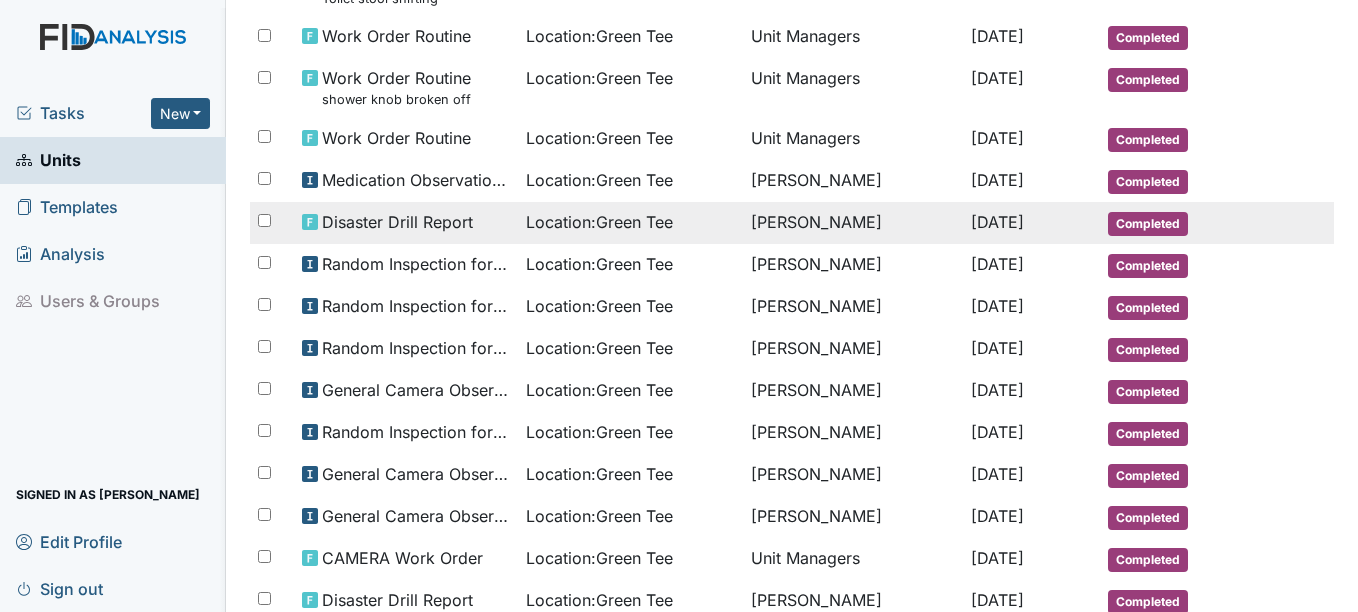 click on "[DATE]" at bounding box center [997, 222] 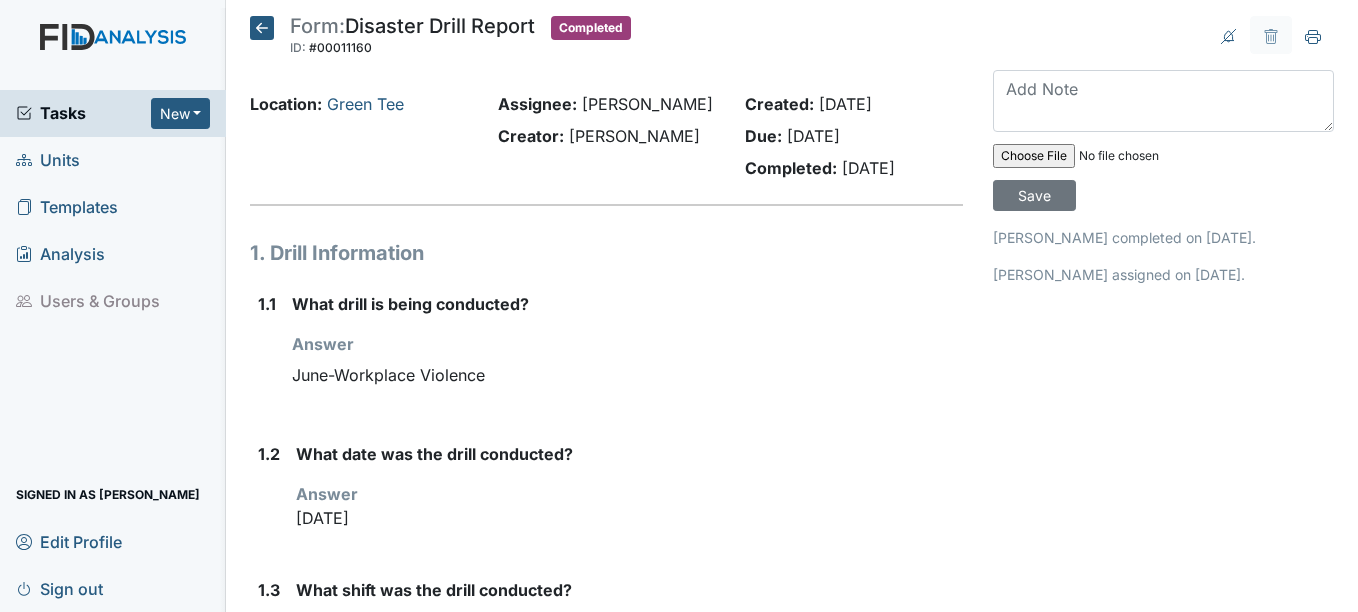 scroll, scrollTop: 0, scrollLeft: 0, axis: both 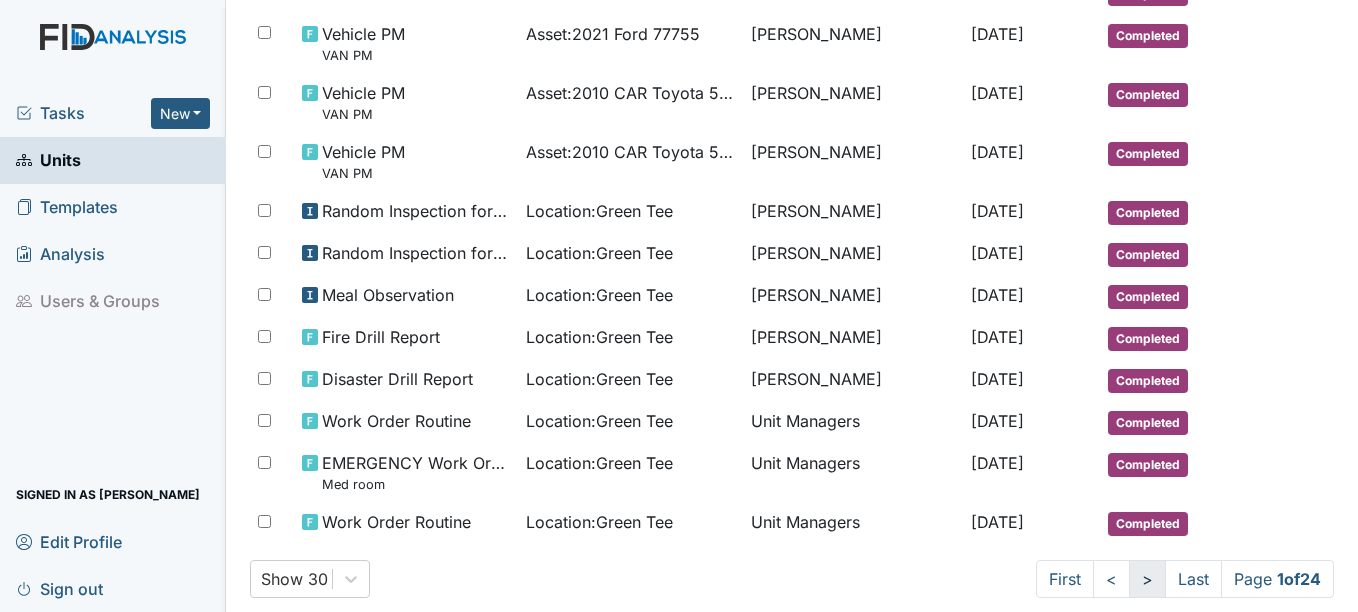click on ">" at bounding box center [1147, 579] 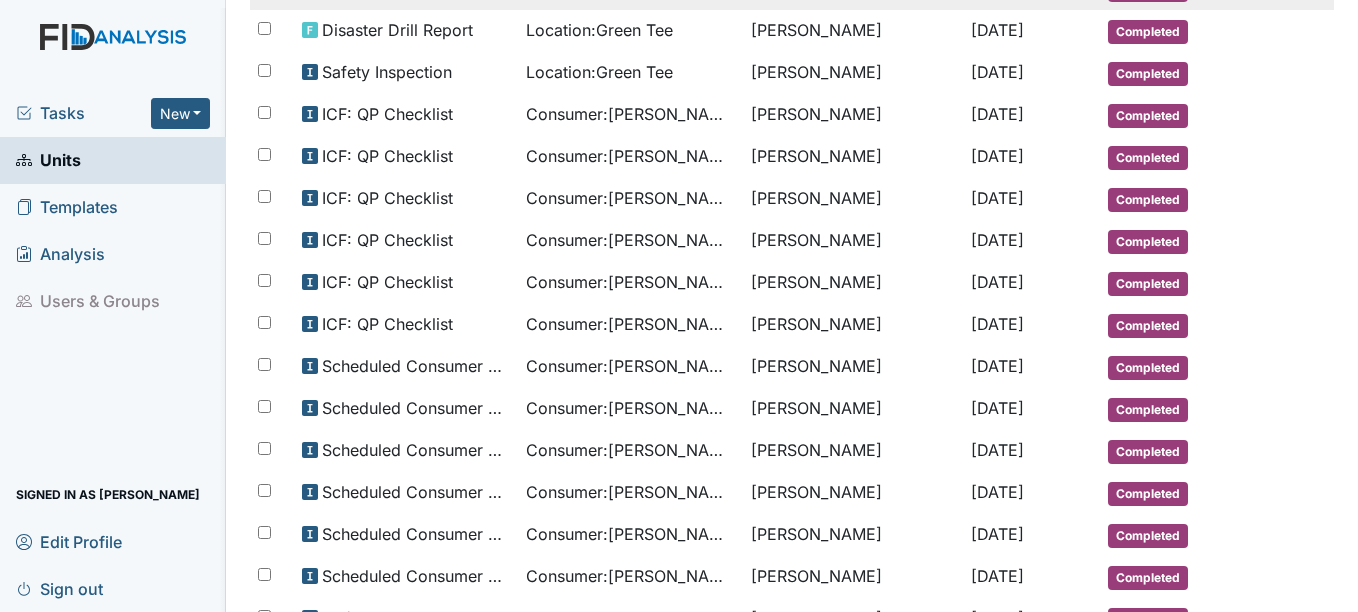 scroll, scrollTop: 1066, scrollLeft: 0, axis: vertical 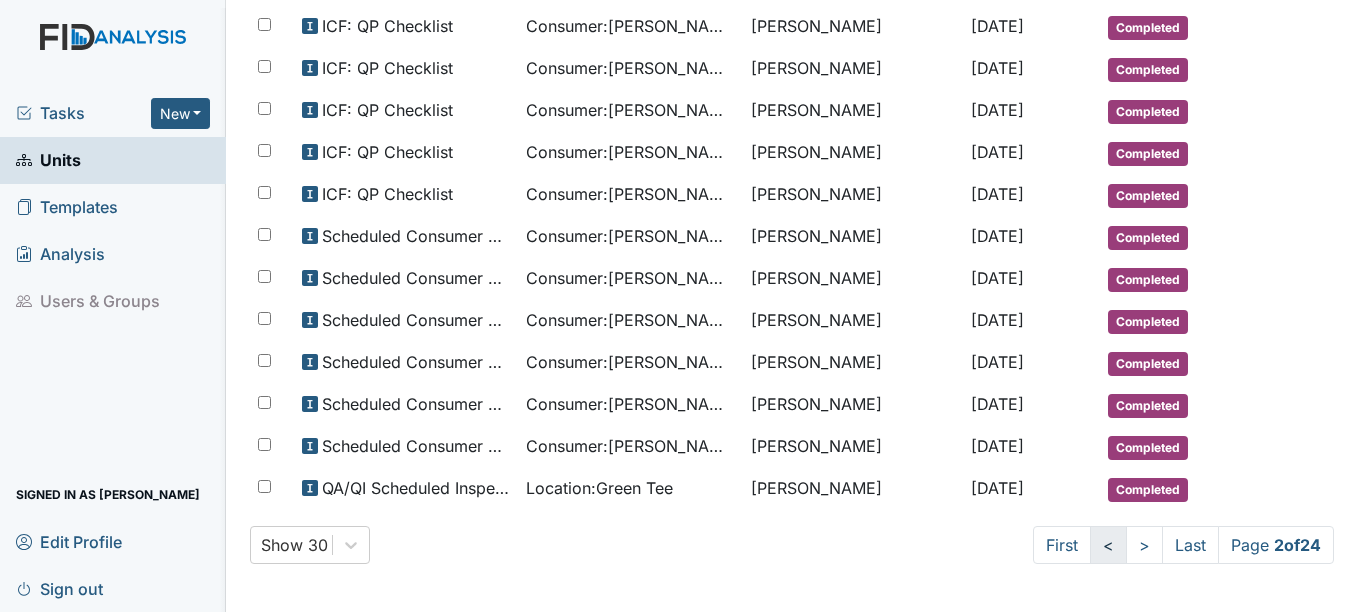 click on "<" at bounding box center [1108, 545] 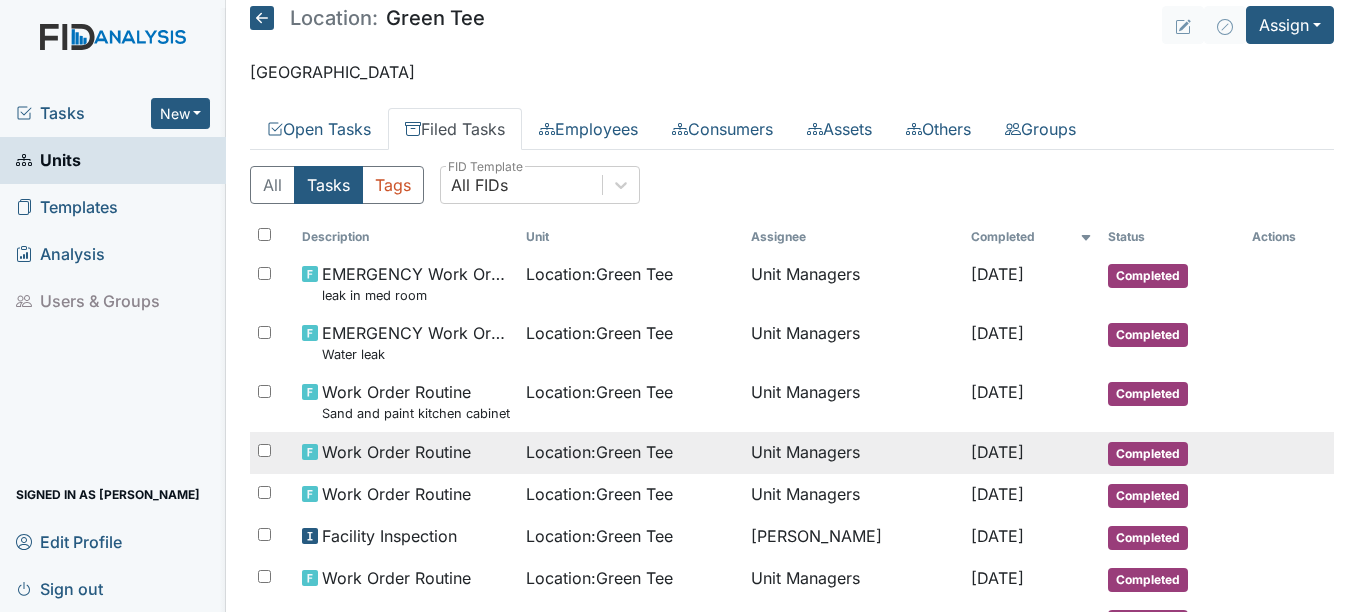 scroll, scrollTop: 0, scrollLeft: 0, axis: both 